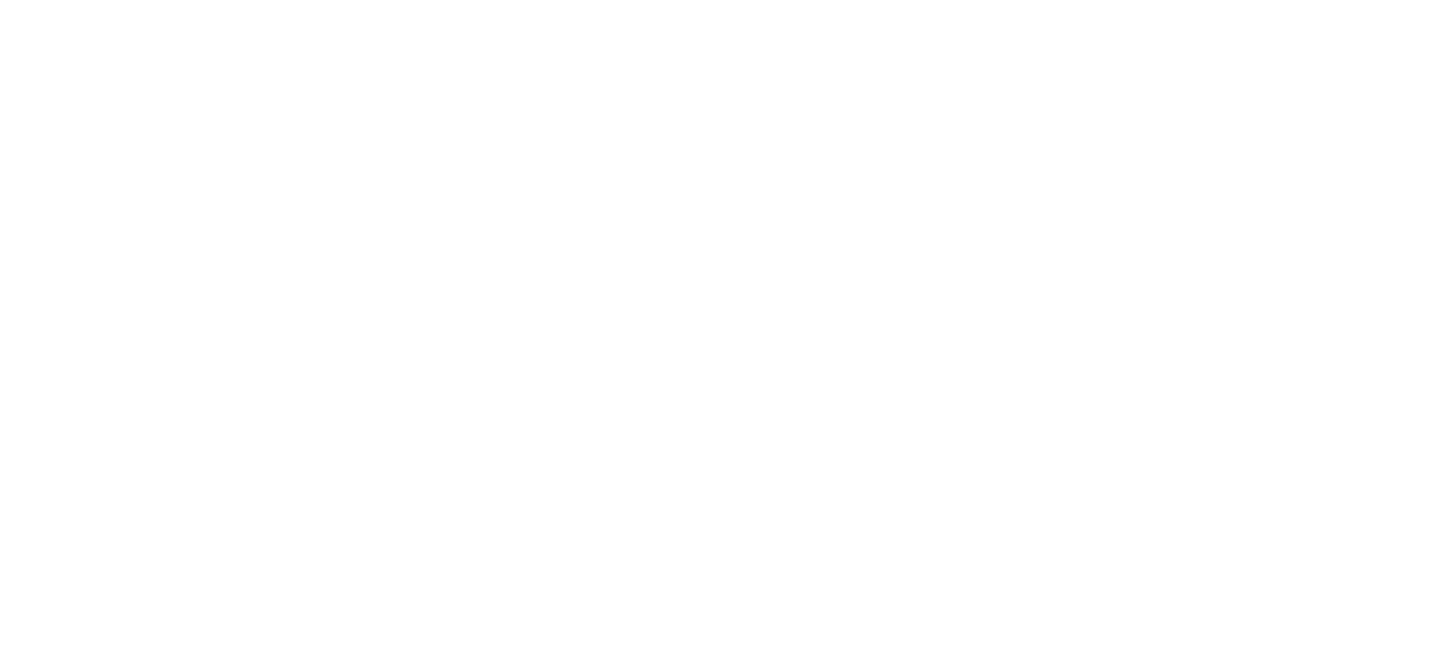 scroll, scrollTop: 0, scrollLeft: 0, axis: both 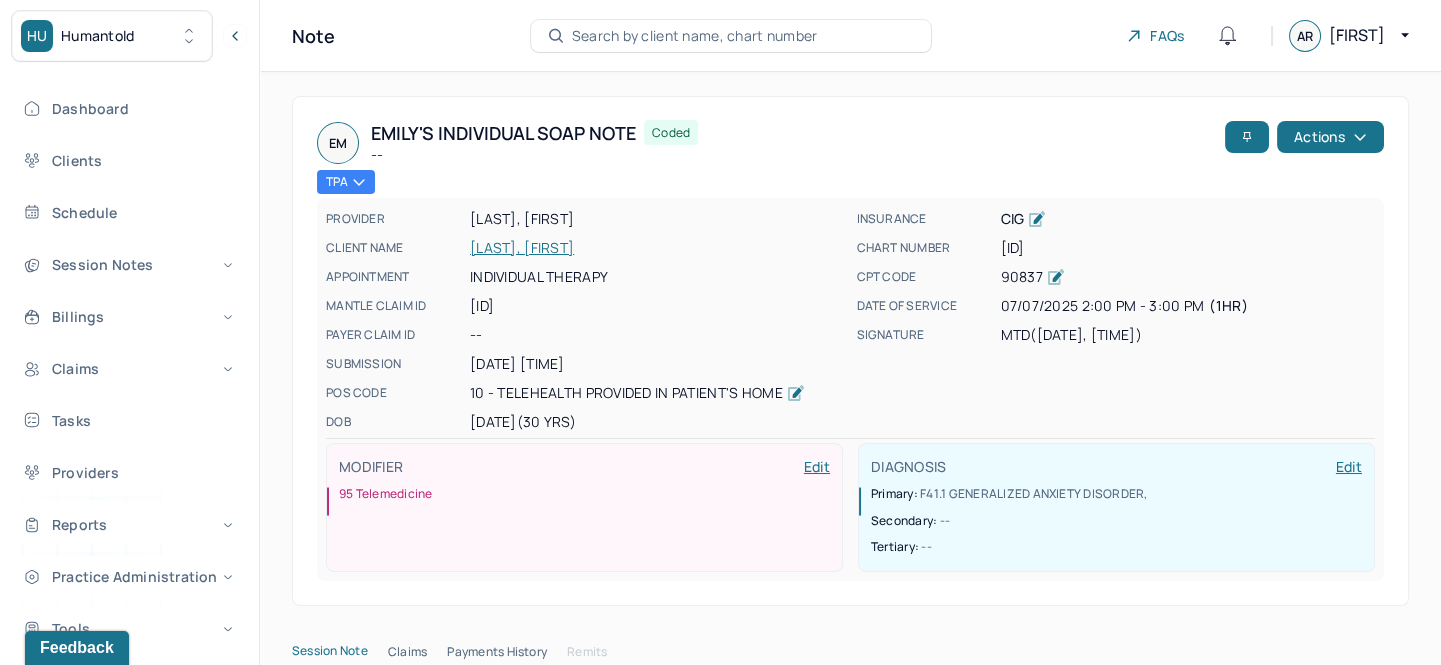 click on "Search by client name, chart number" at bounding box center (695, 36) 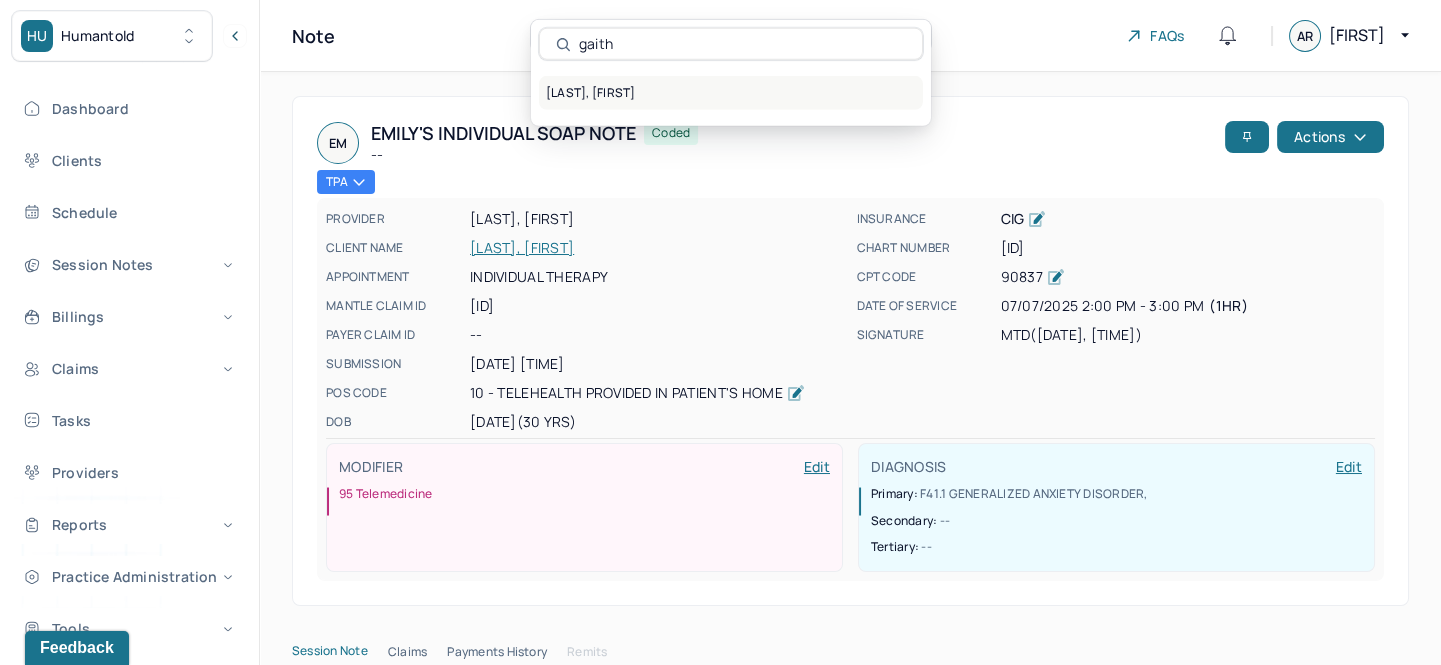 type on "gaith" 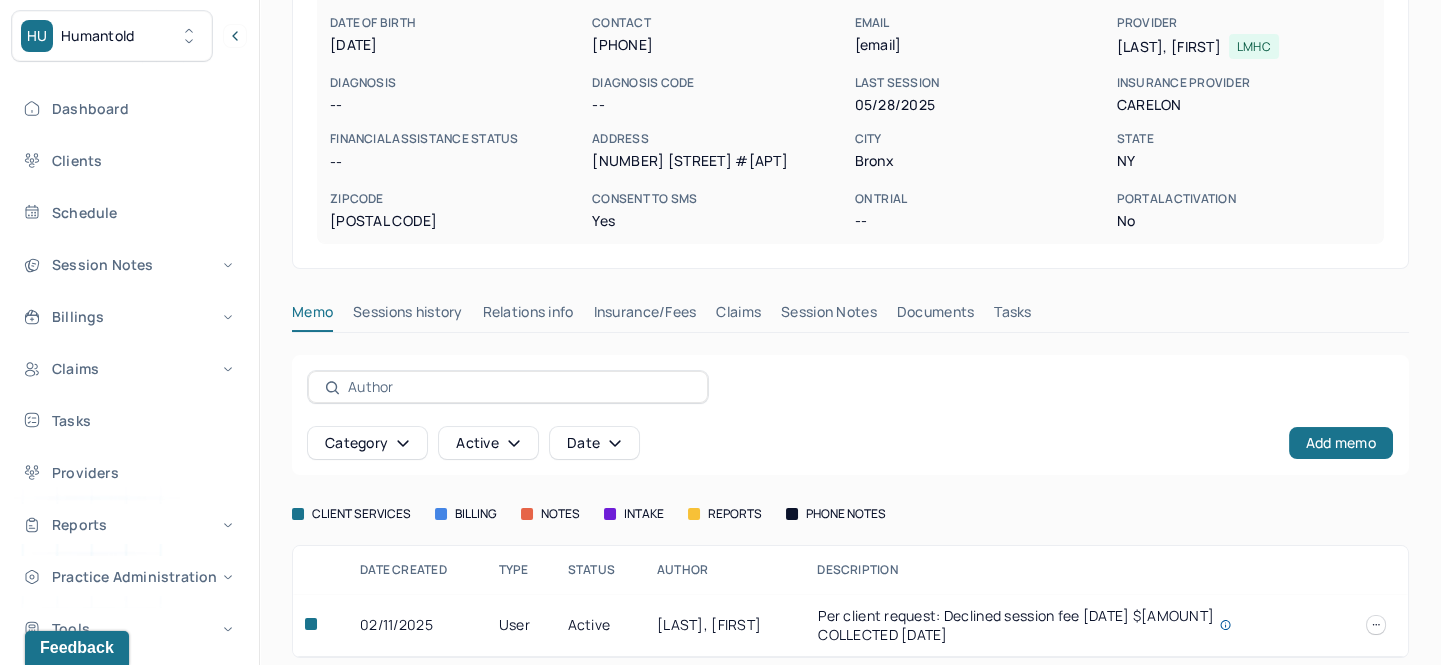 scroll, scrollTop: 272, scrollLeft: 0, axis: vertical 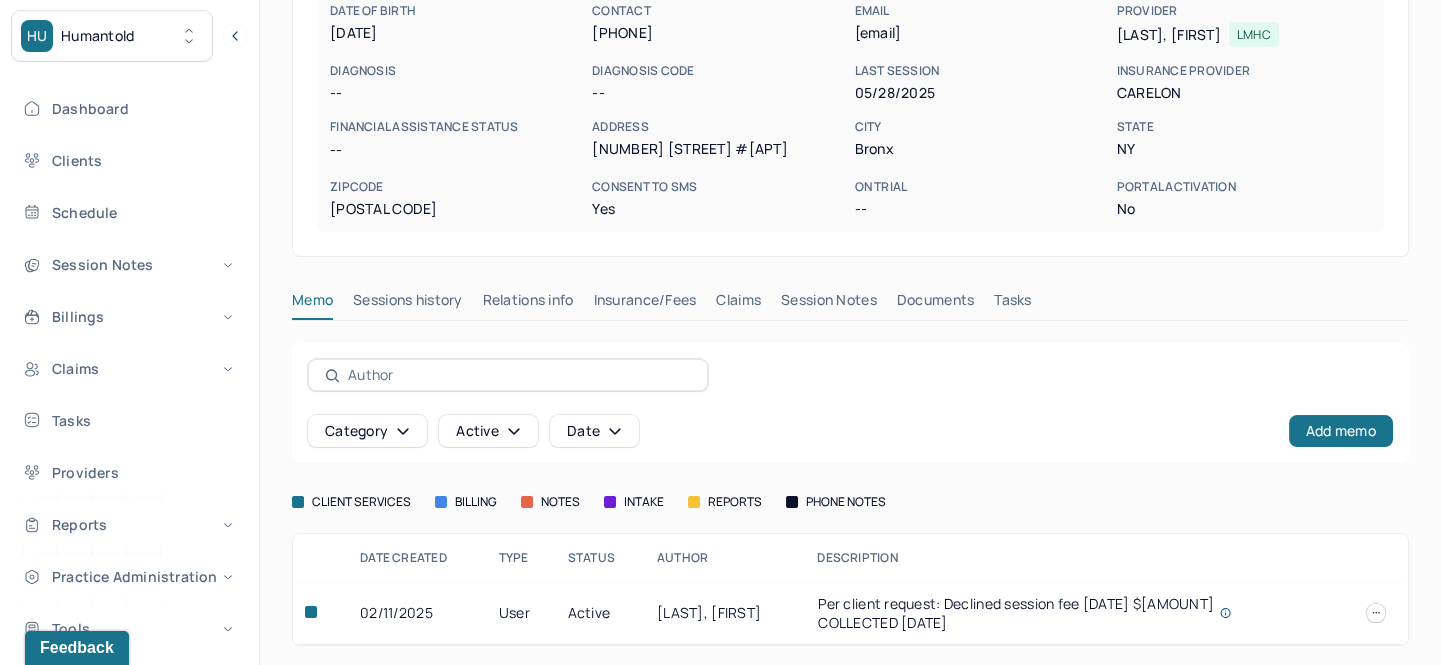 click on "Session Notes" at bounding box center [829, 304] 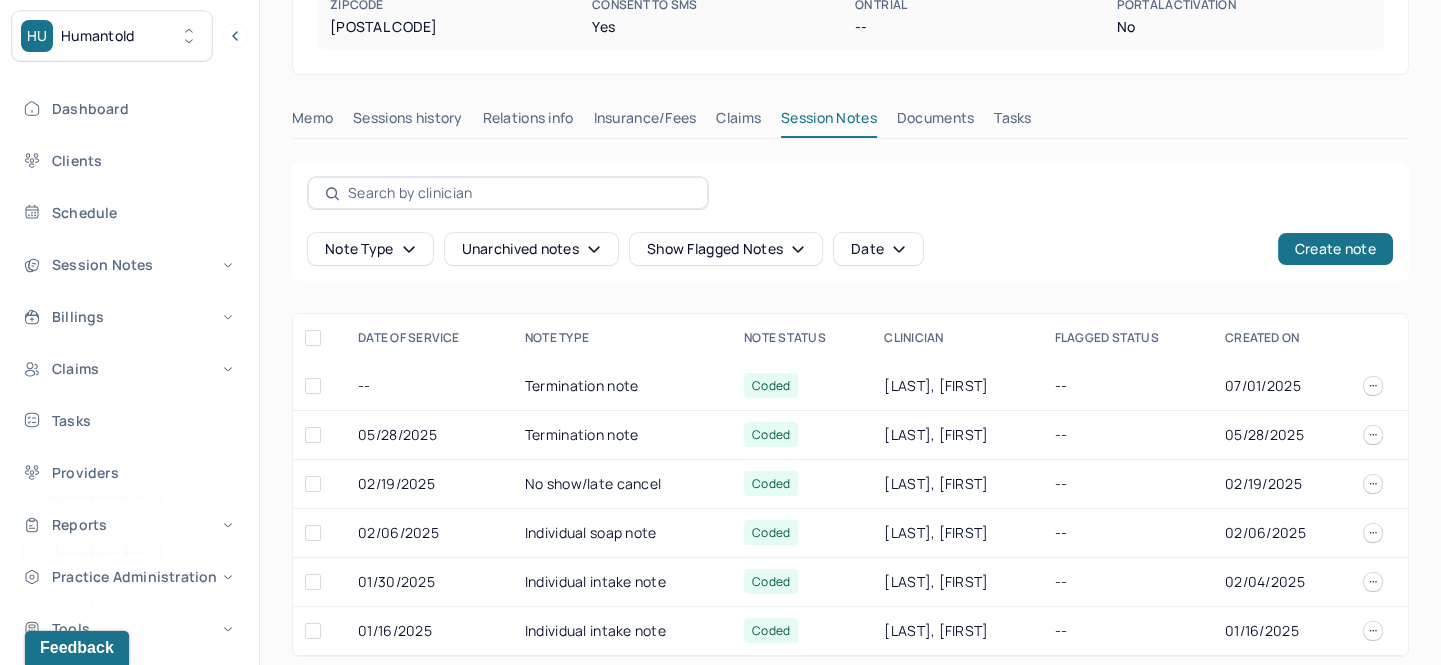 scroll, scrollTop: 469, scrollLeft: 0, axis: vertical 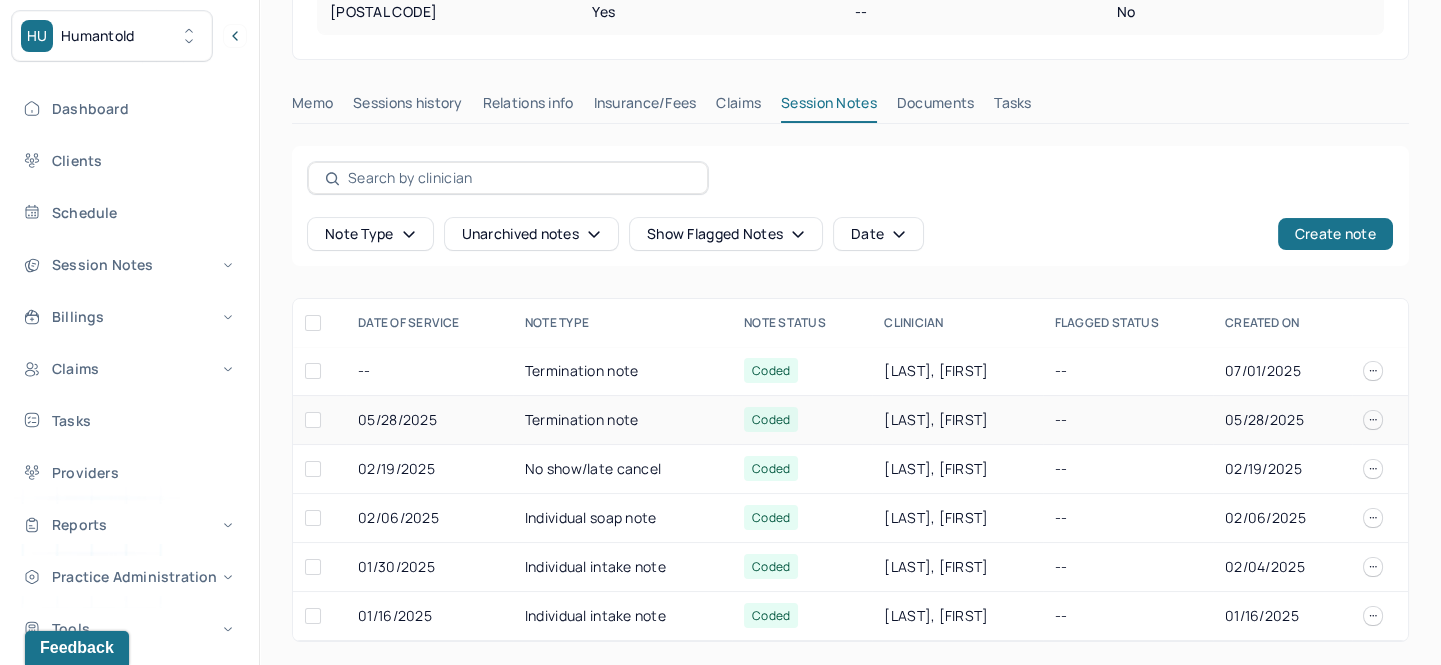 click on "[LAST], [FIRST]" at bounding box center (957, 420) 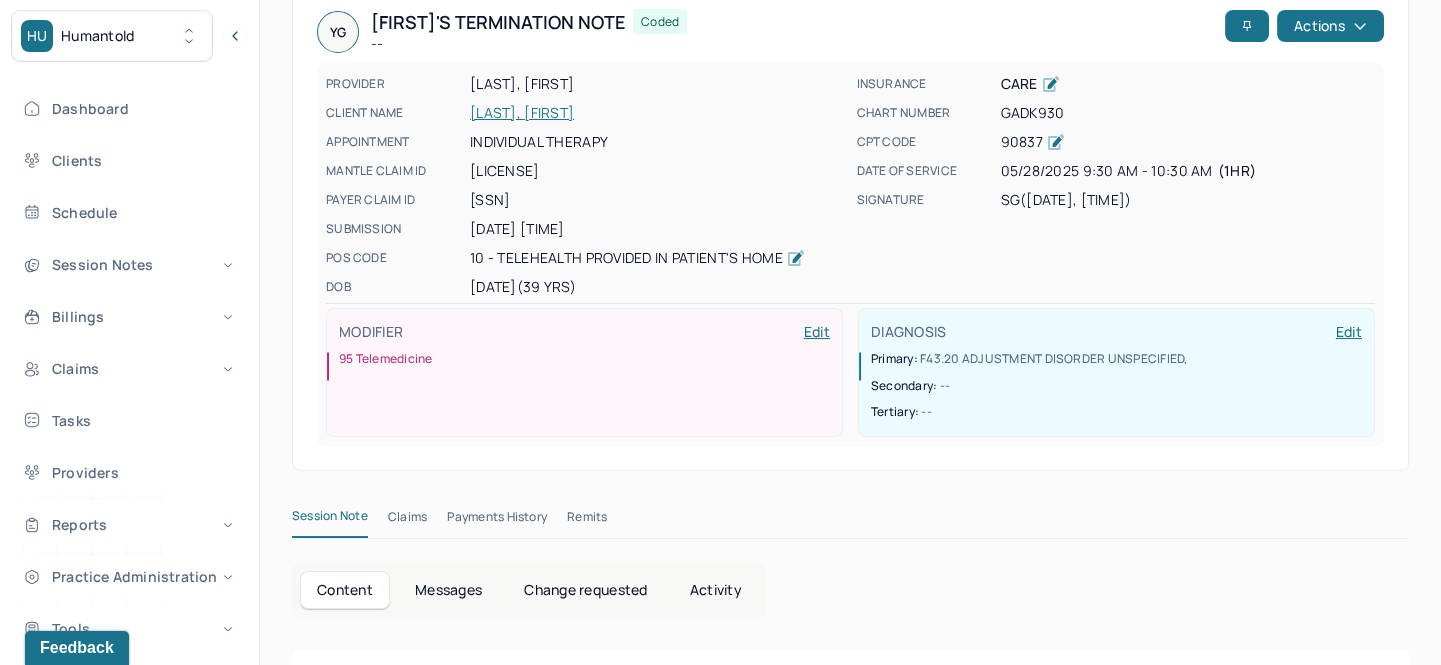 scroll, scrollTop: 363, scrollLeft: 0, axis: vertical 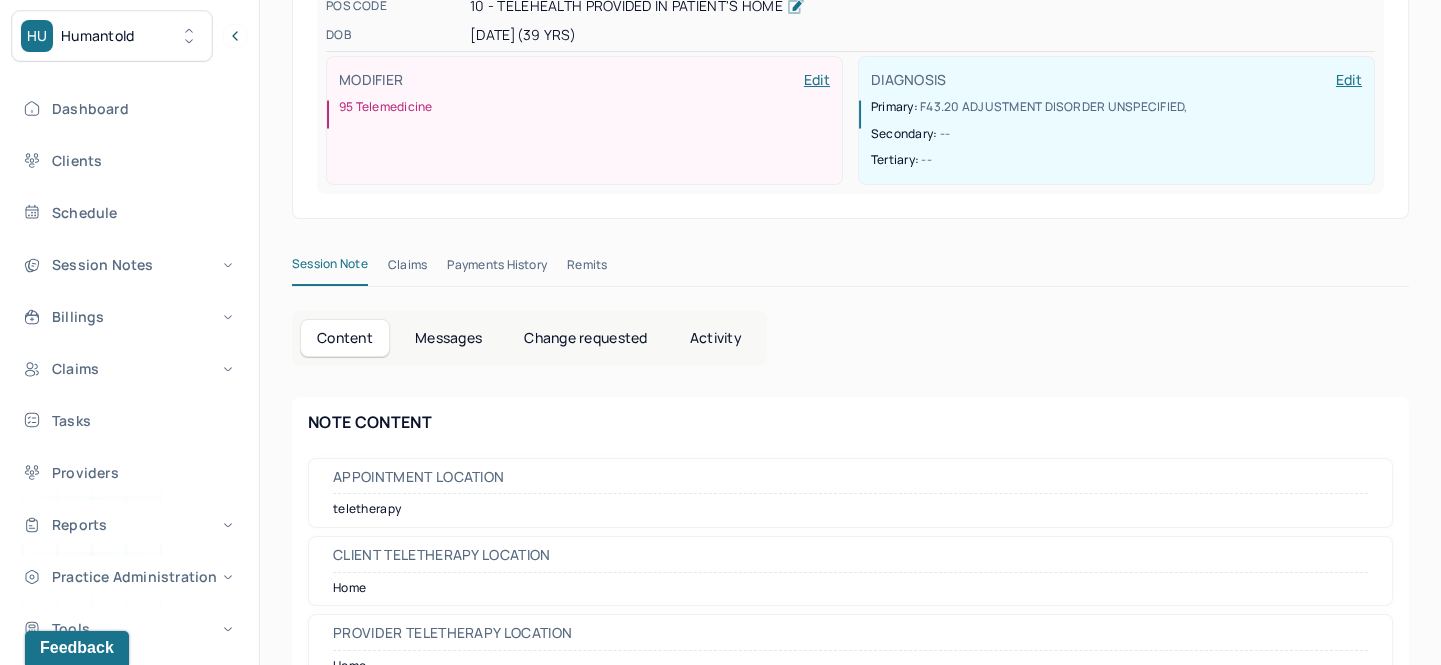 click on "Session Note" at bounding box center [330, 268] 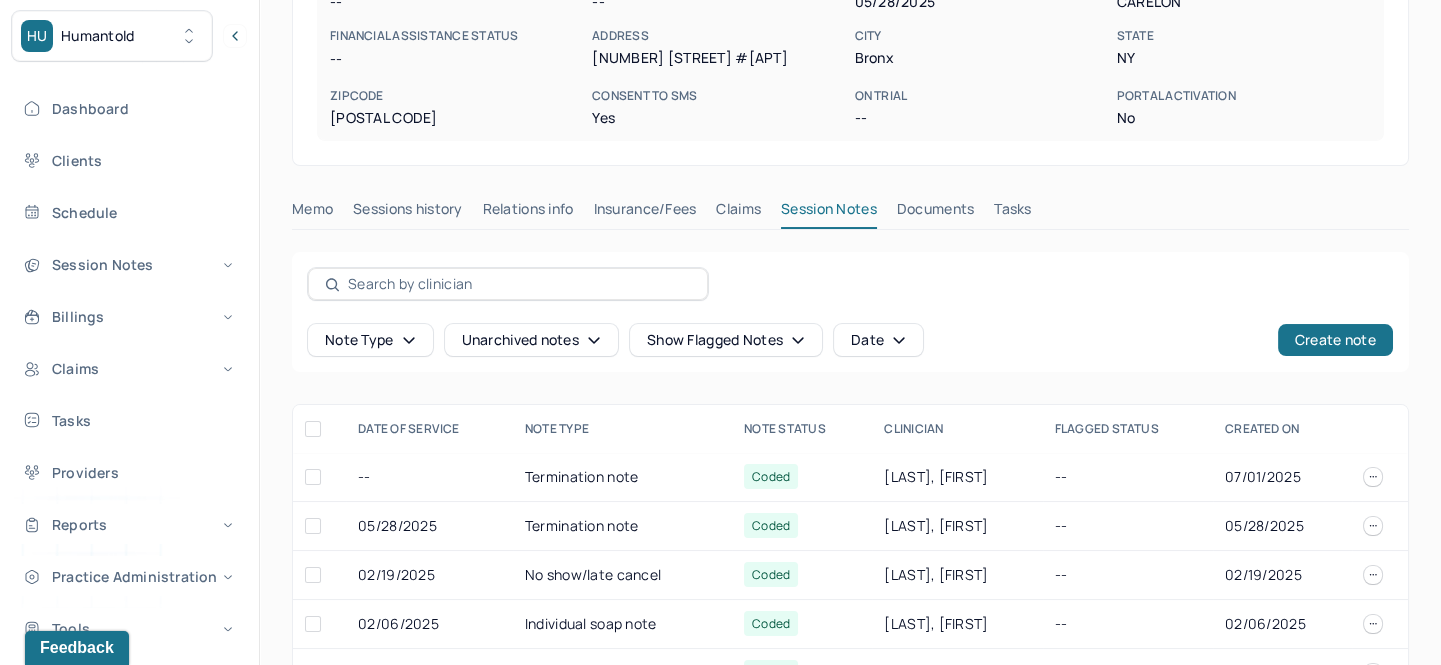 scroll, scrollTop: 469, scrollLeft: 0, axis: vertical 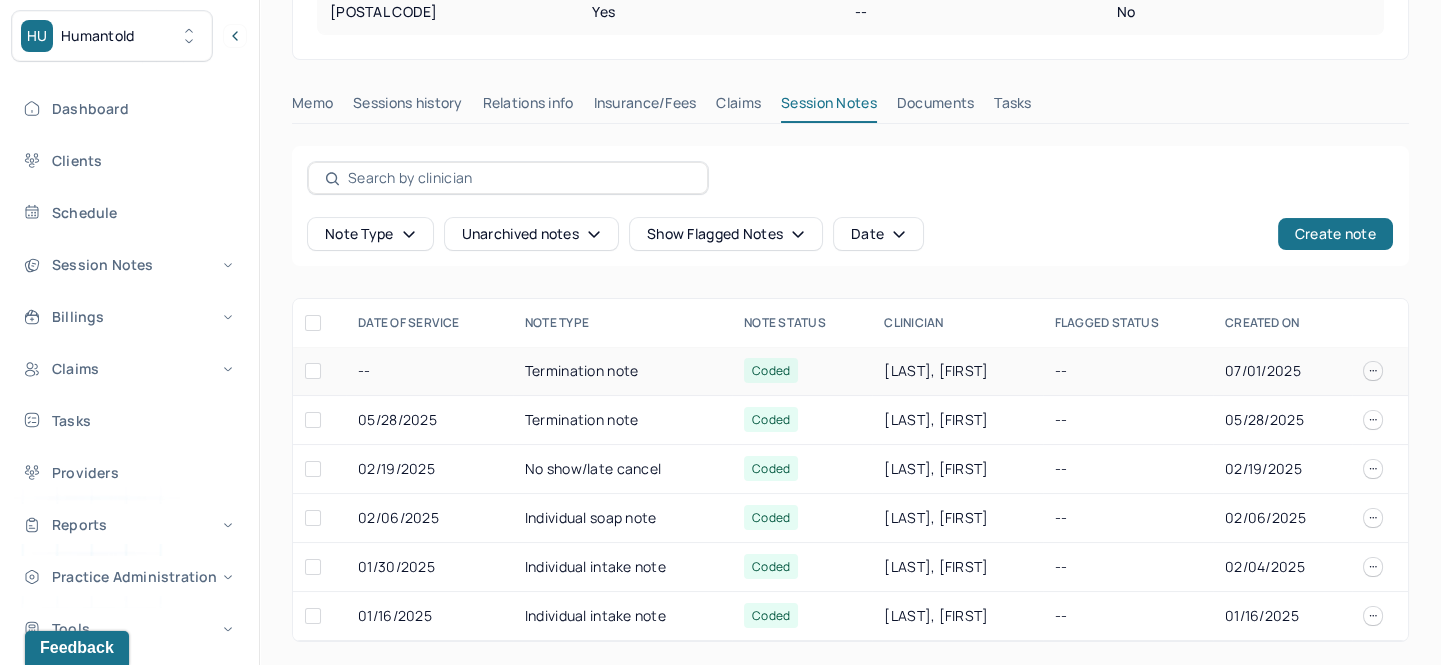 click on "Termination note" at bounding box center [622, 371] 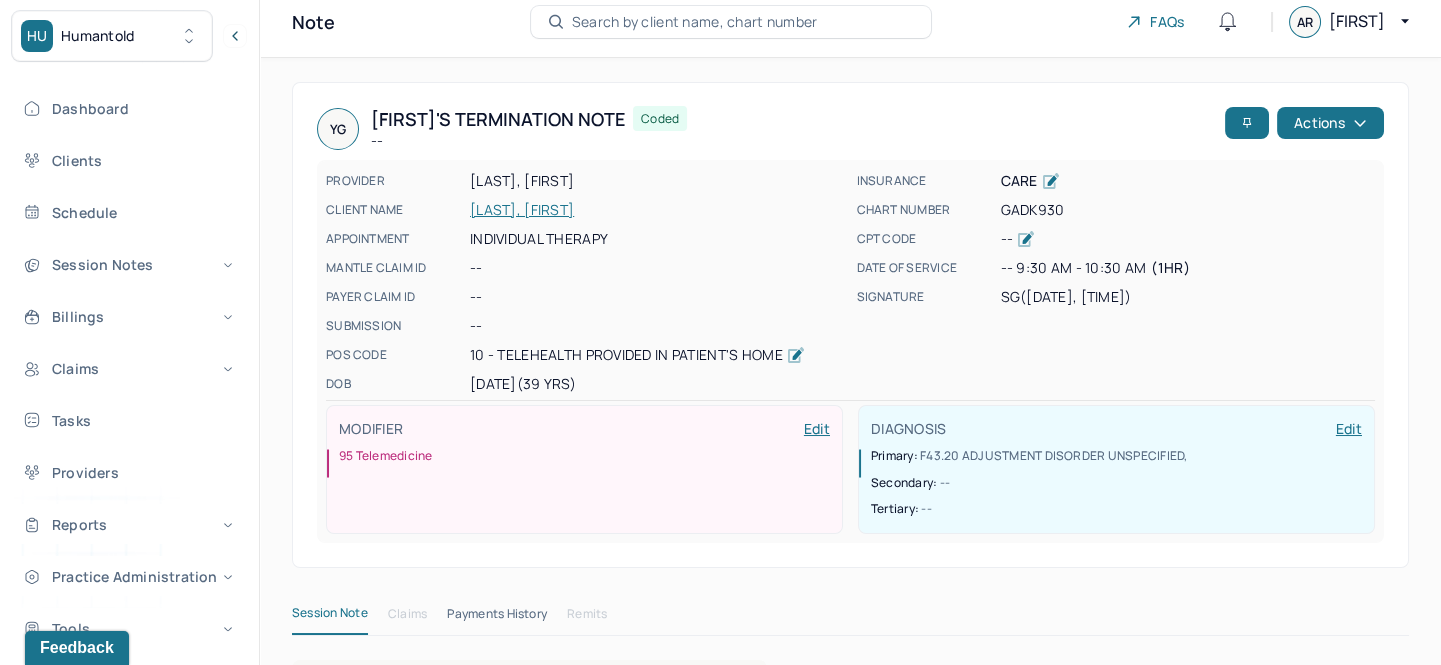 scroll, scrollTop: 0, scrollLeft: 0, axis: both 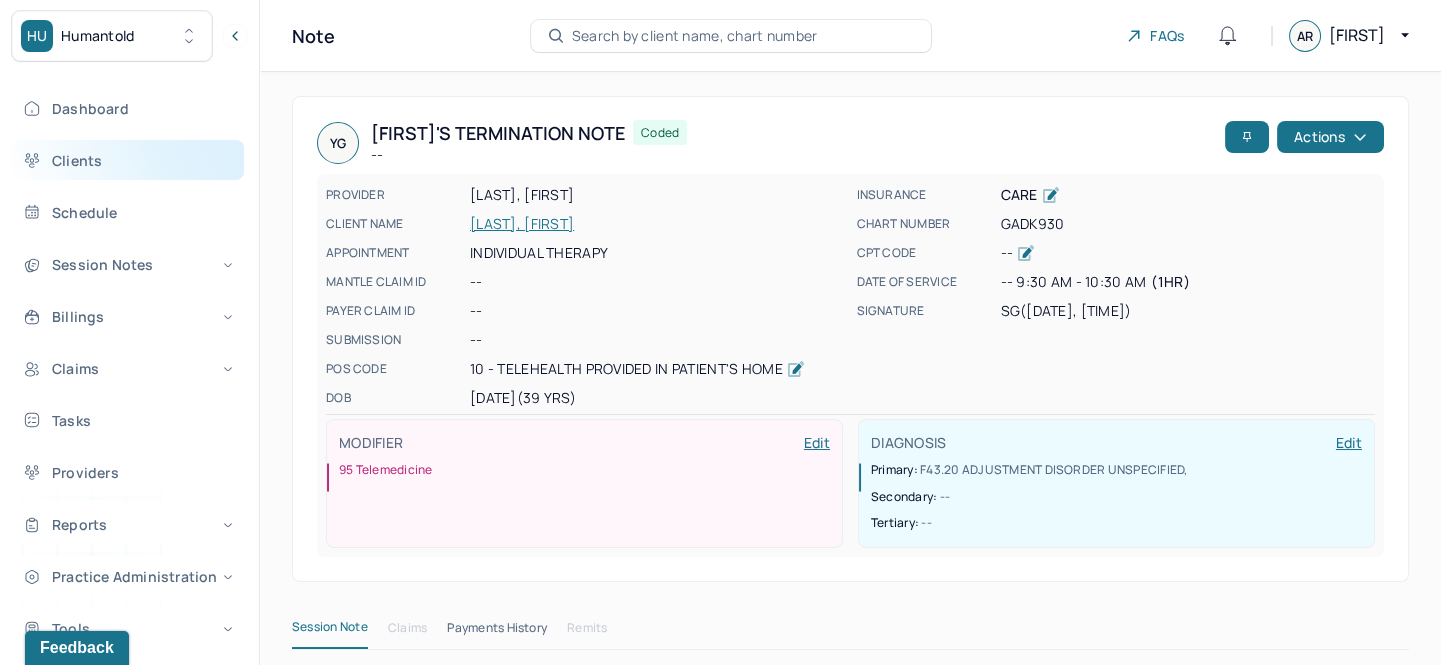 click on "Clients" at bounding box center [128, 160] 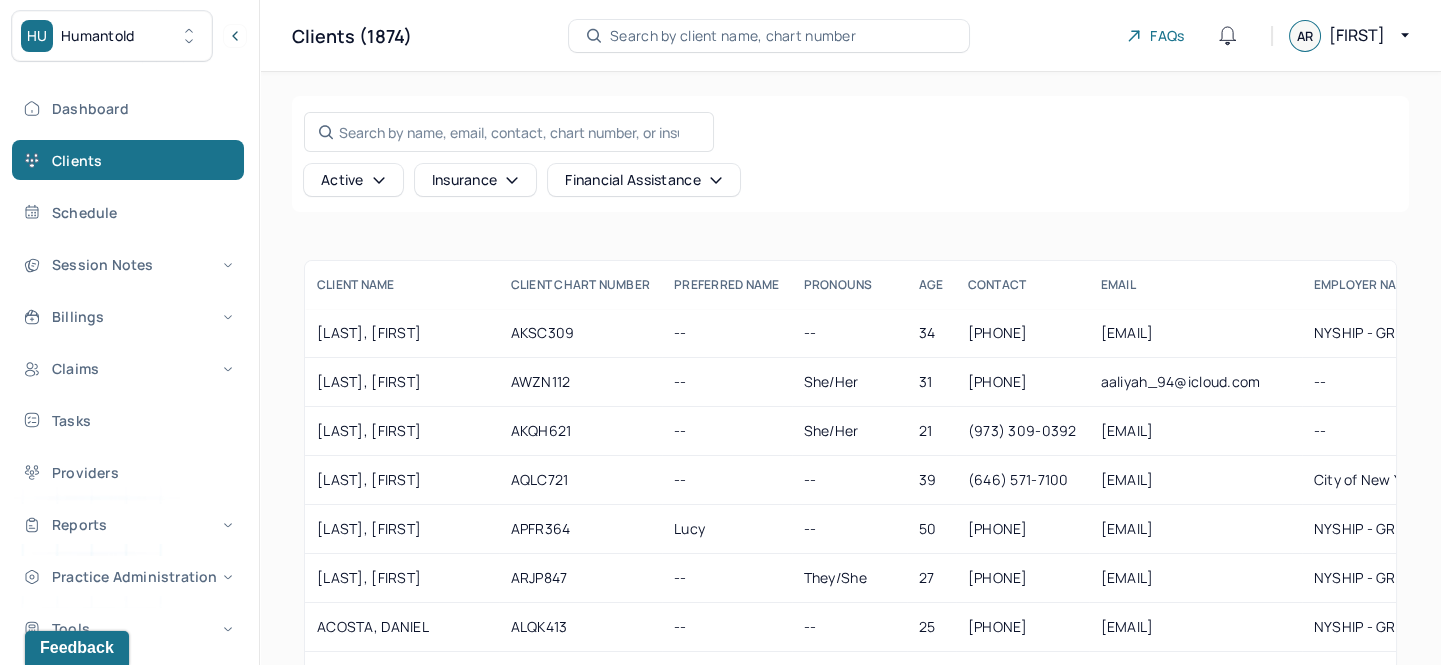 click on "Search by client name, chart number" at bounding box center [733, 36] 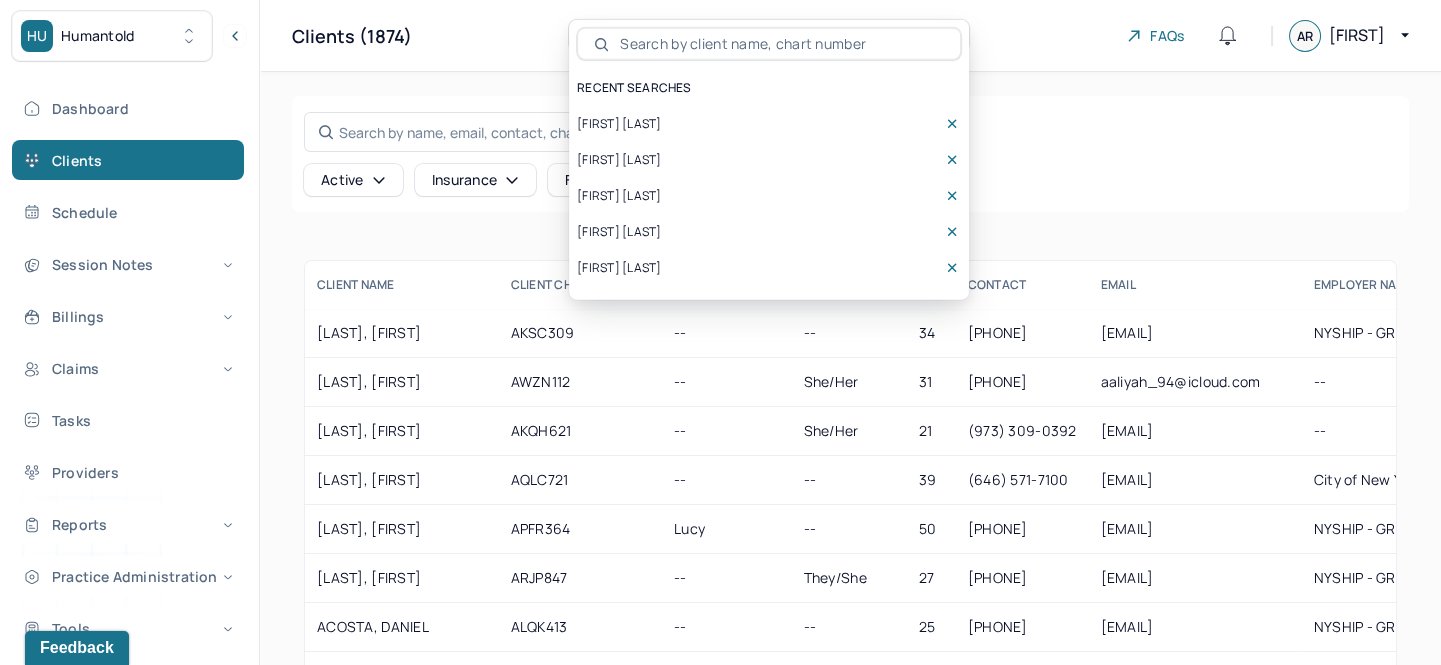 click on "[FIRST] [LAST]" at bounding box center (619, 124) 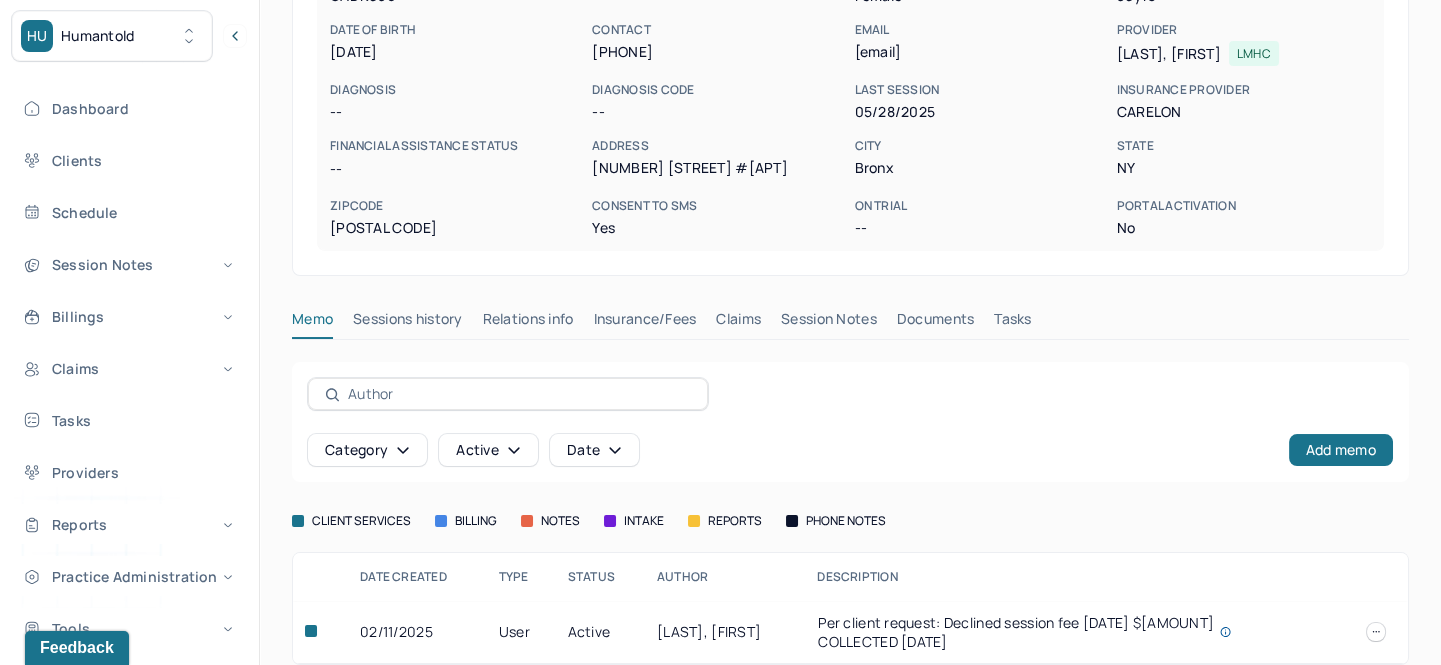 scroll, scrollTop: 277, scrollLeft: 0, axis: vertical 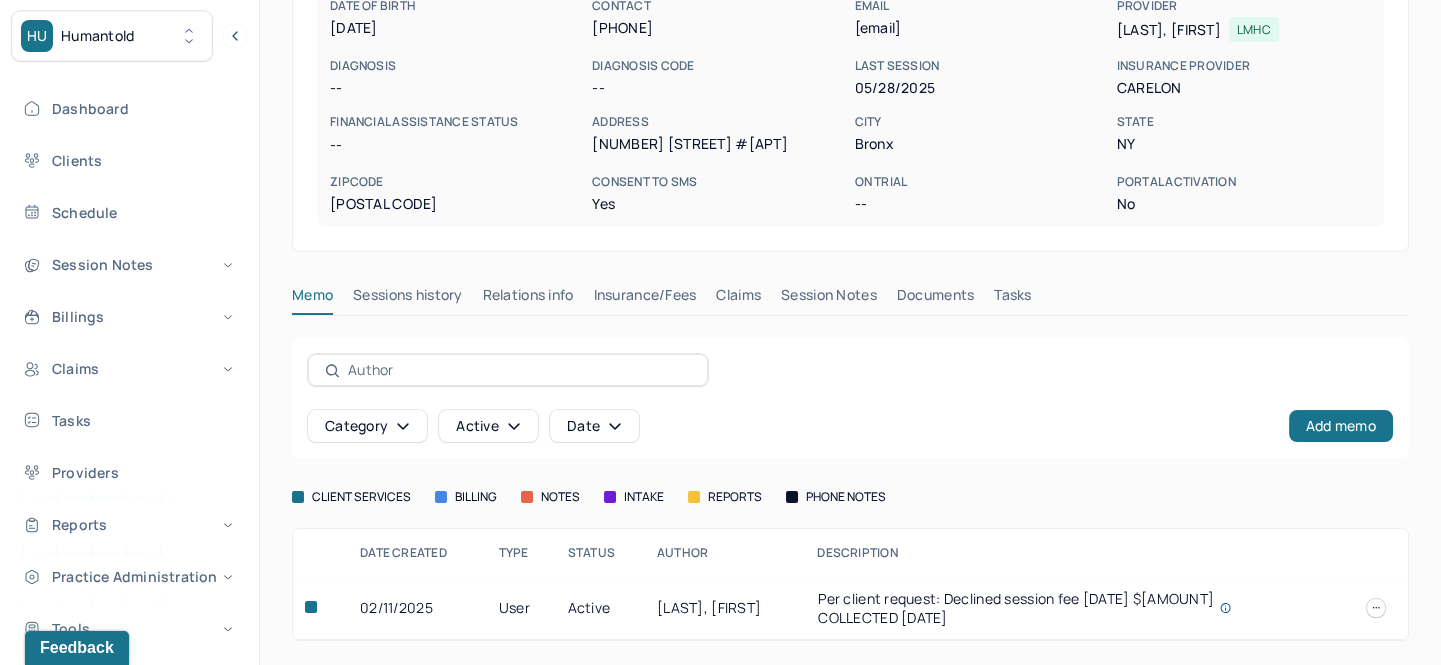 click on "Insurance/Fees" at bounding box center (645, 299) 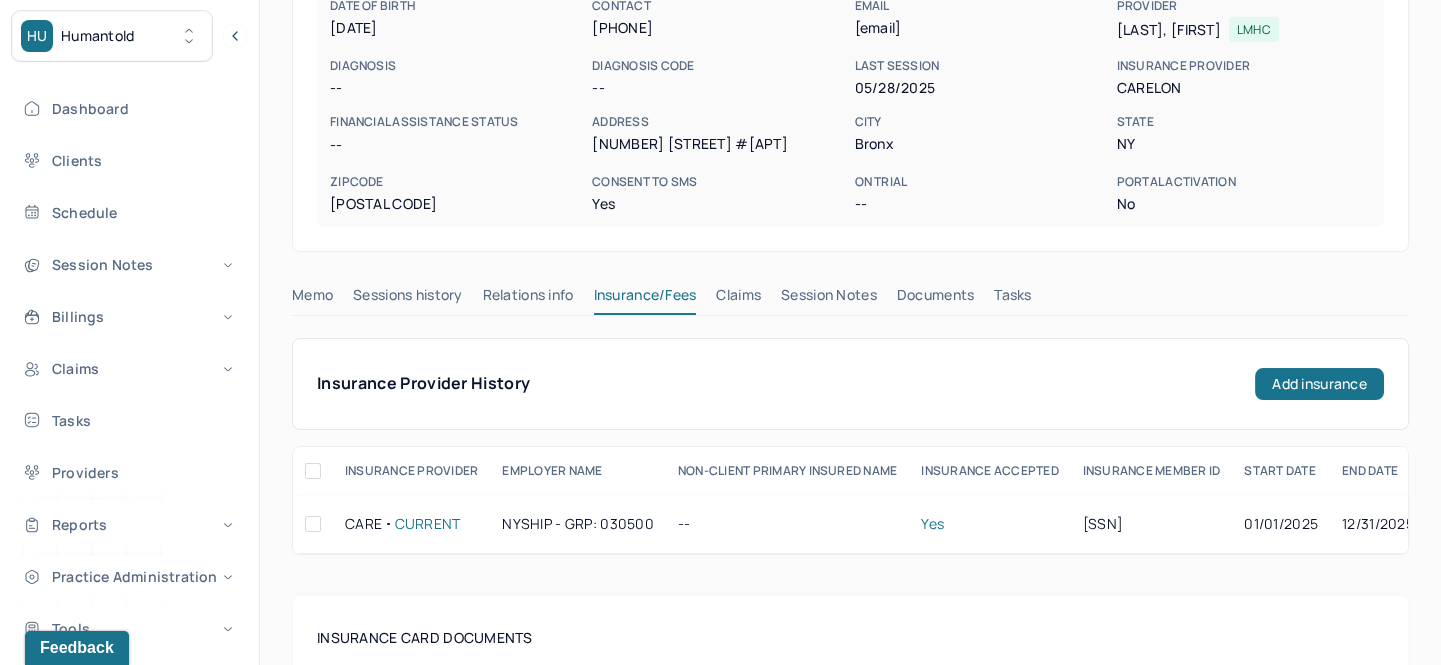 click on "Session Notes" at bounding box center [829, 299] 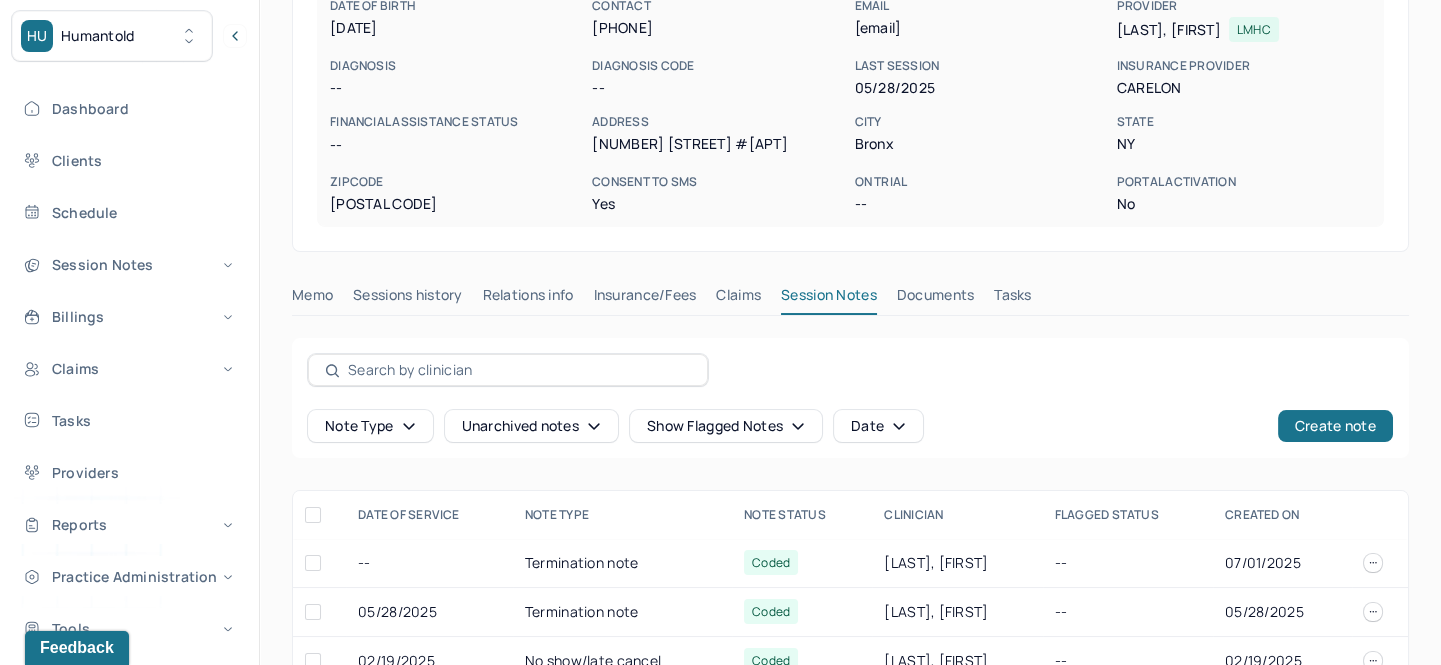 click on "Claims" at bounding box center (738, 299) 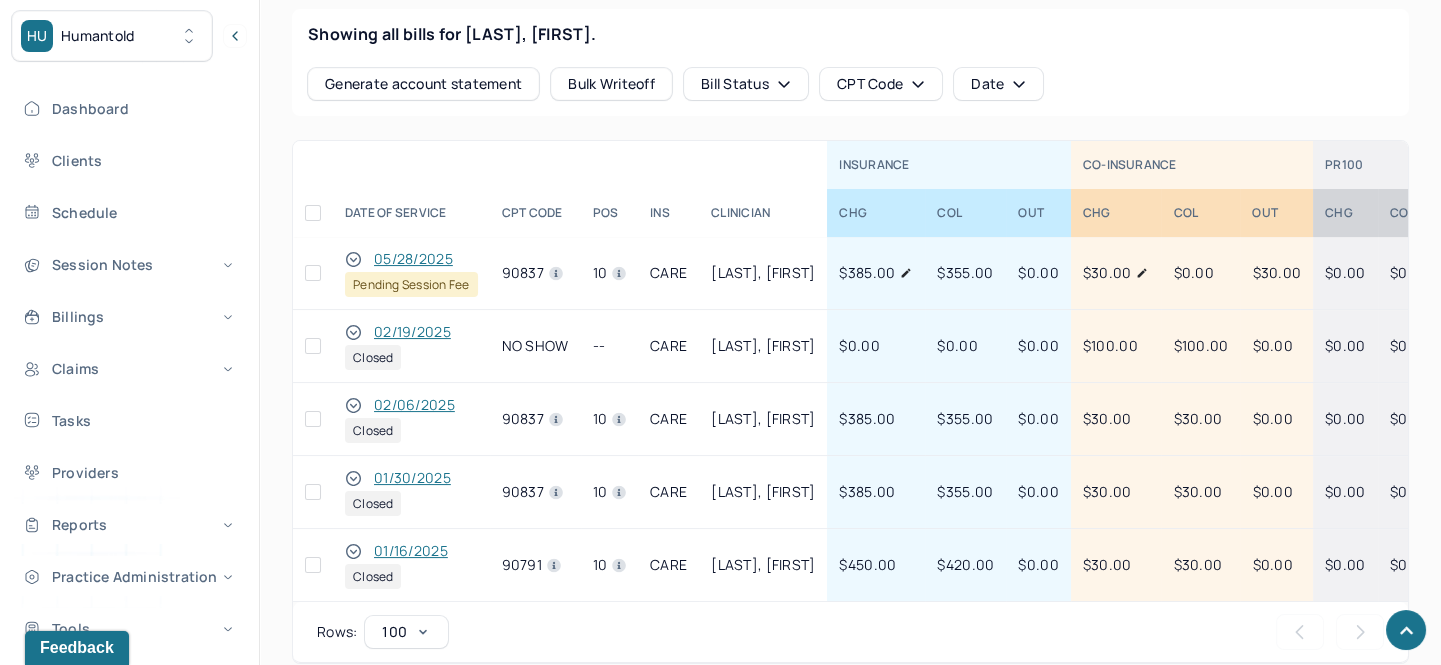 scroll, scrollTop: 952, scrollLeft: 0, axis: vertical 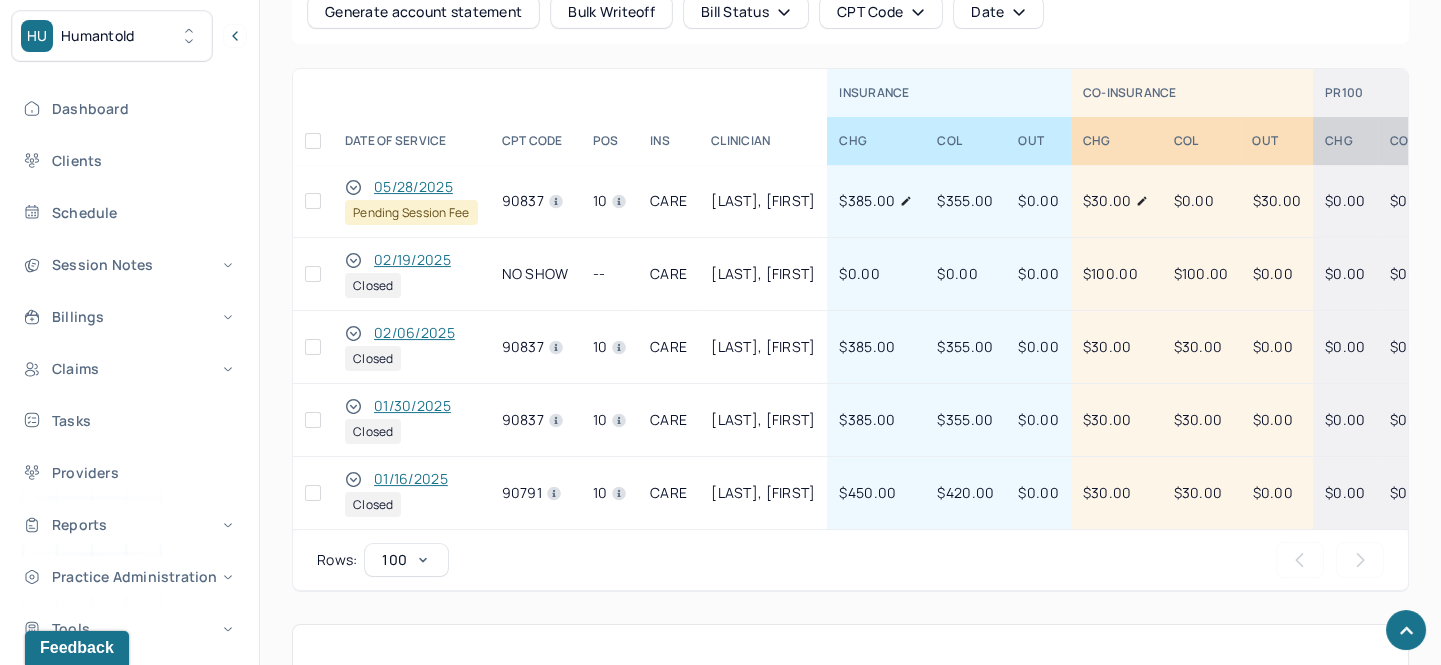 click 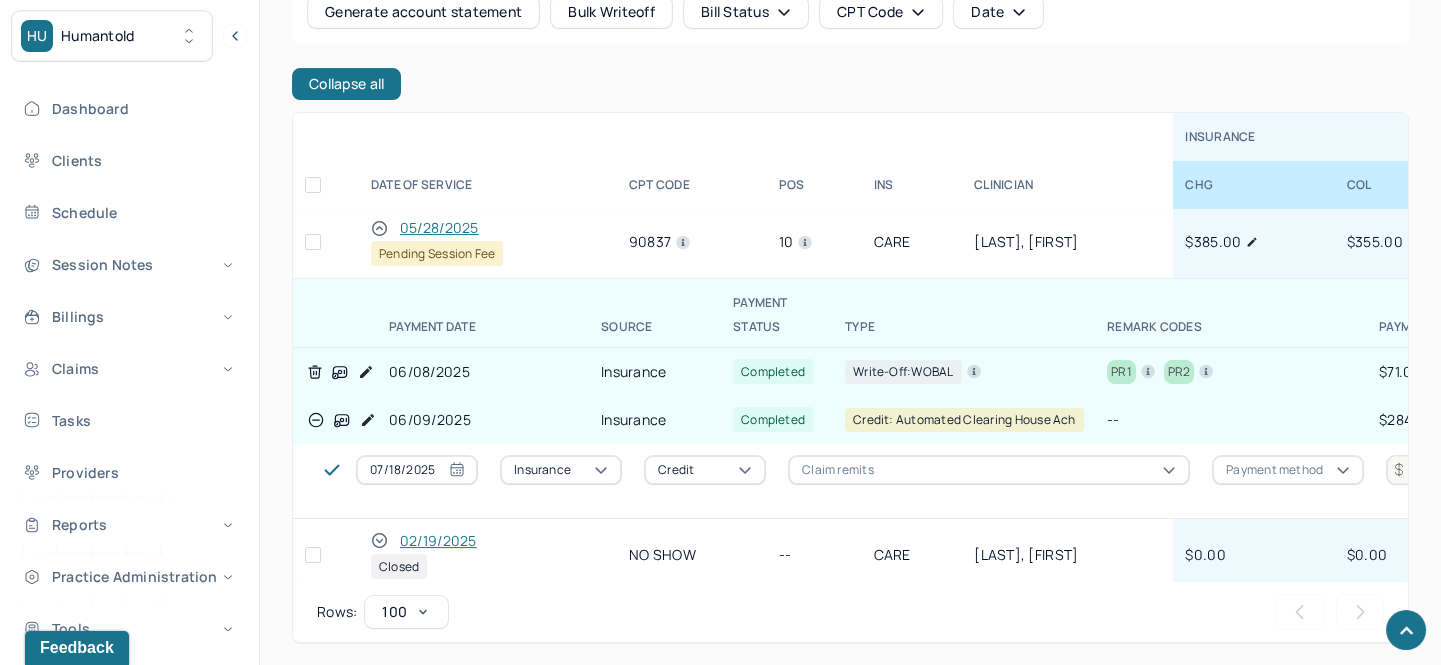 scroll, scrollTop: 0, scrollLeft: 0, axis: both 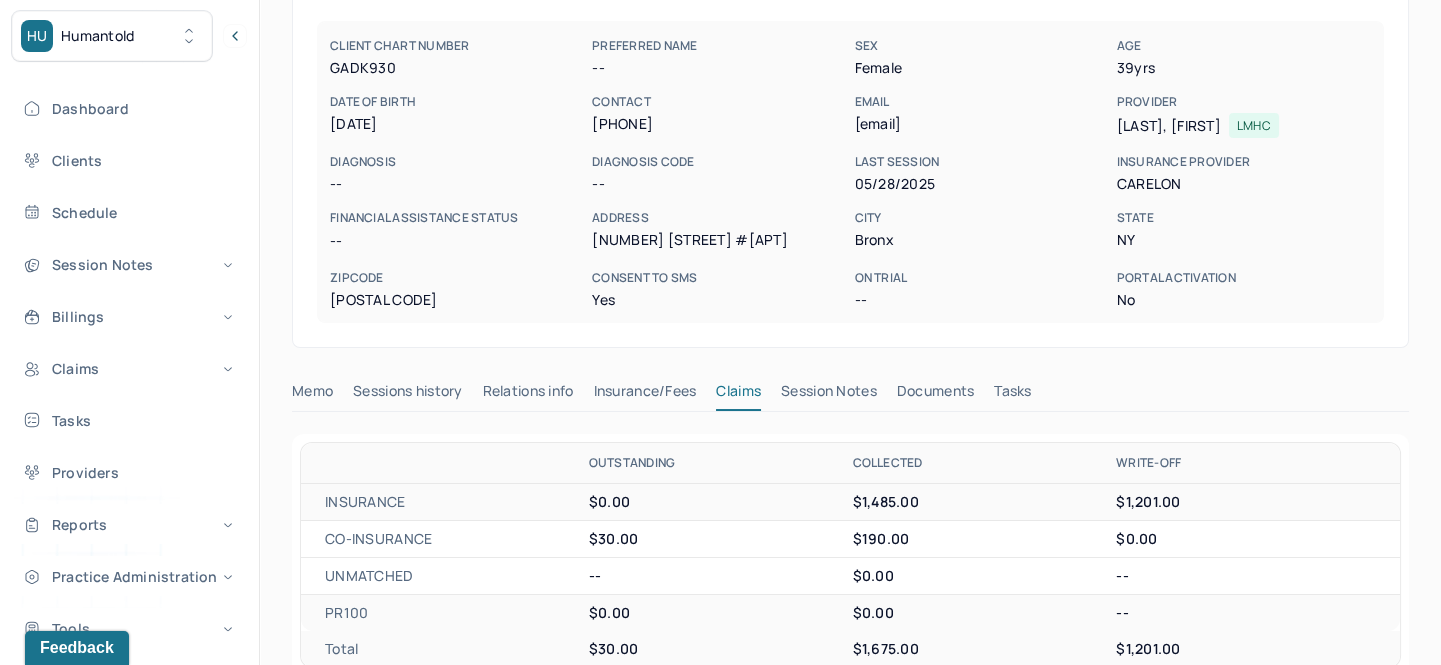 click on "Session Notes" at bounding box center [829, 395] 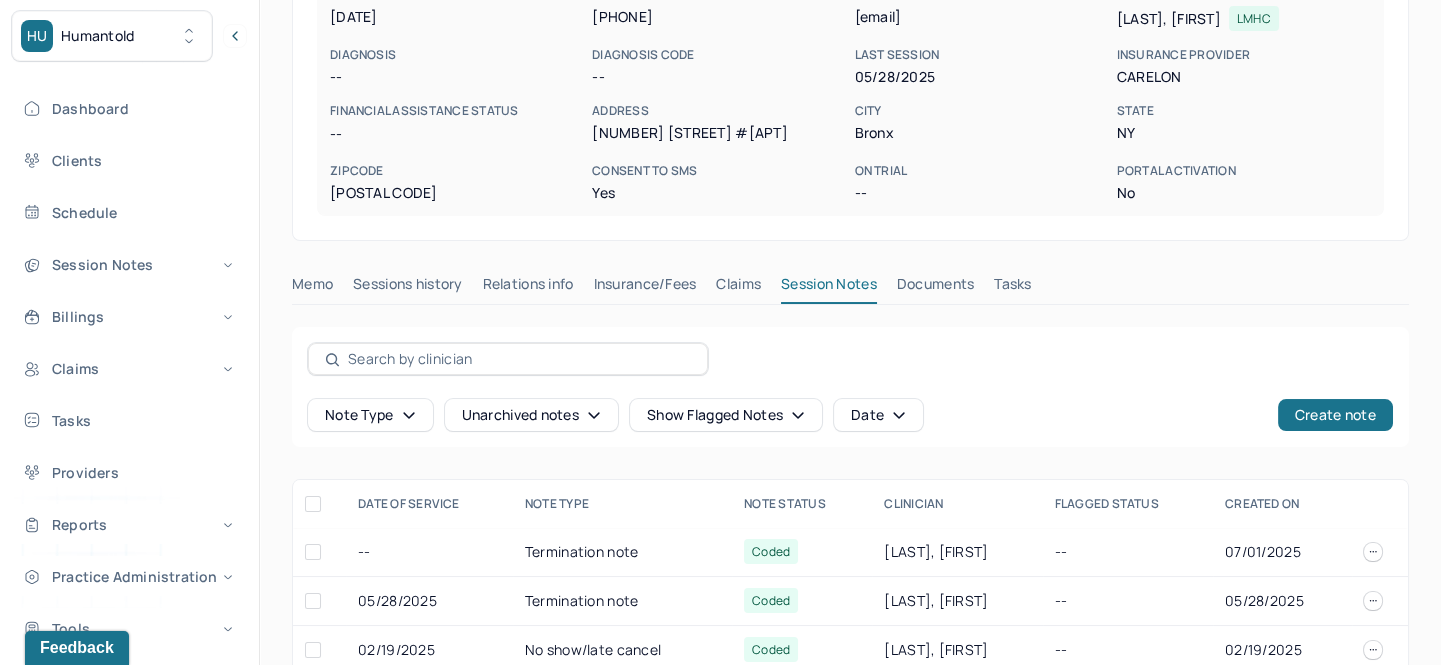 scroll, scrollTop: 454, scrollLeft: 0, axis: vertical 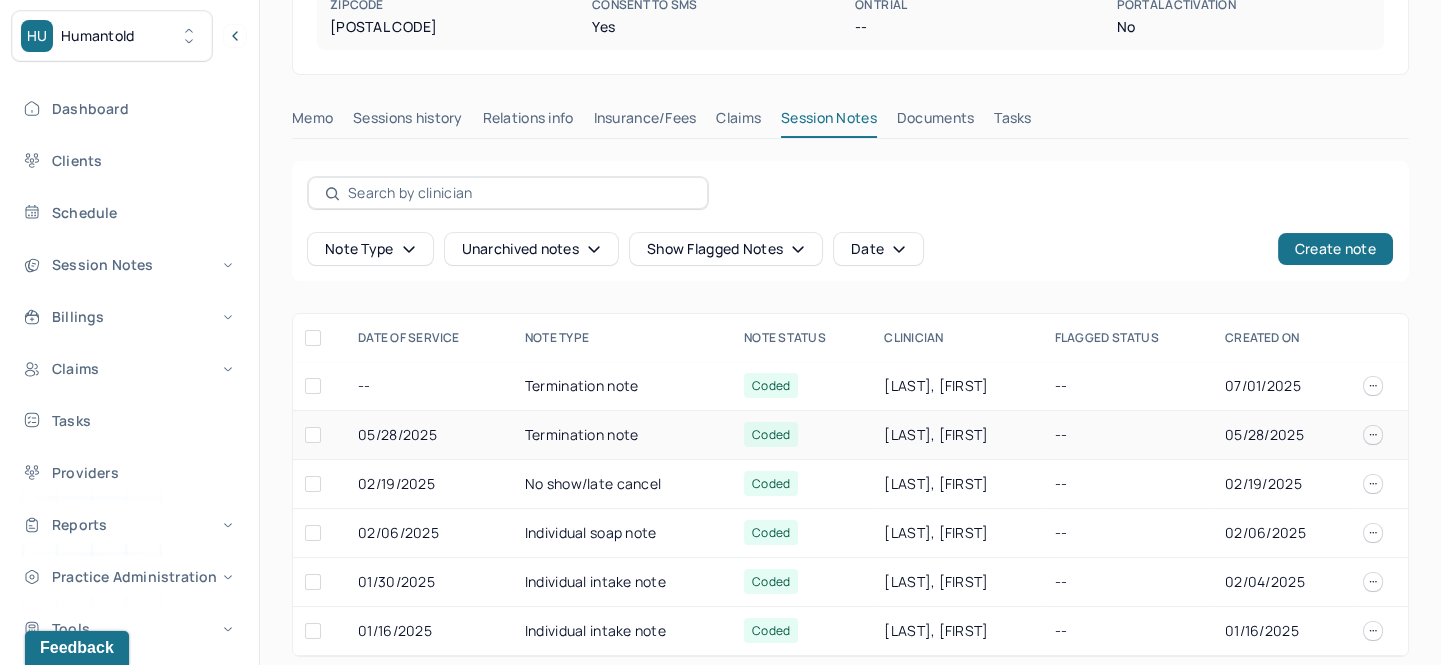click on "[LAST], [FIRST]" at bounding box center (957, 435) 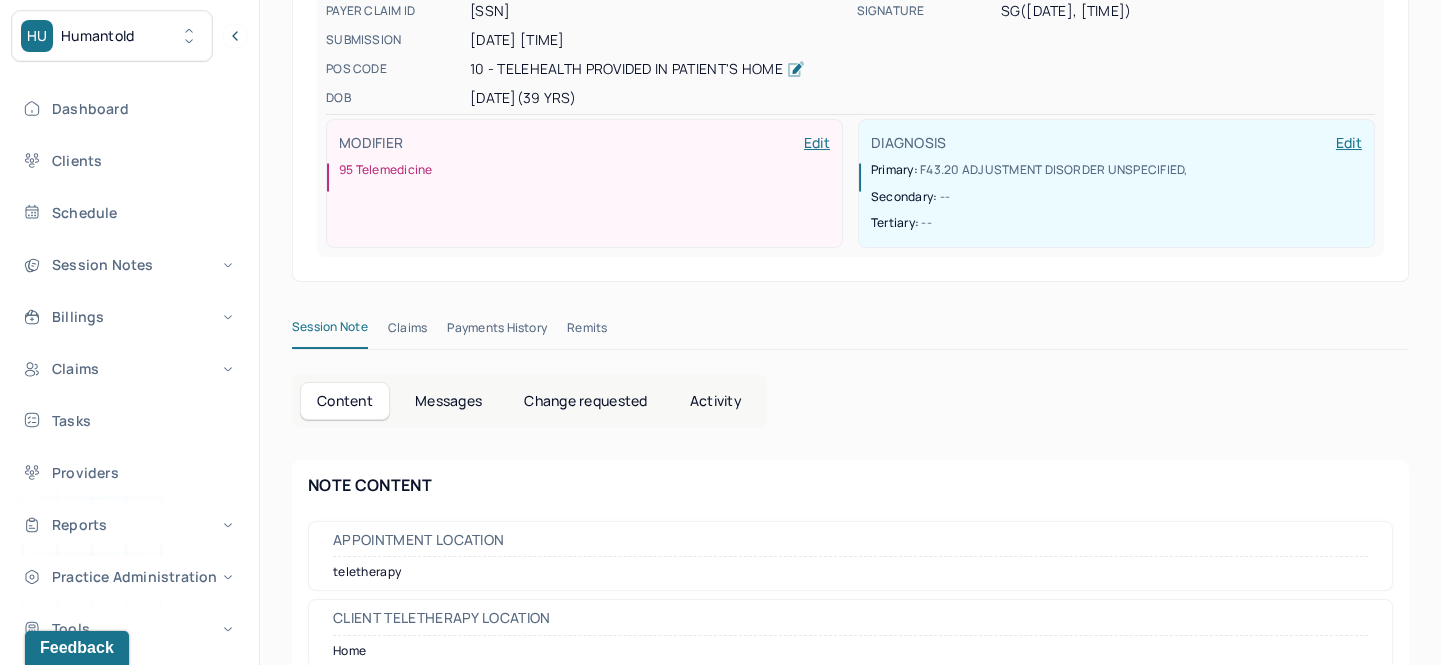 scroll, scrollTop: 0, scrollLeft: 0, axis: both 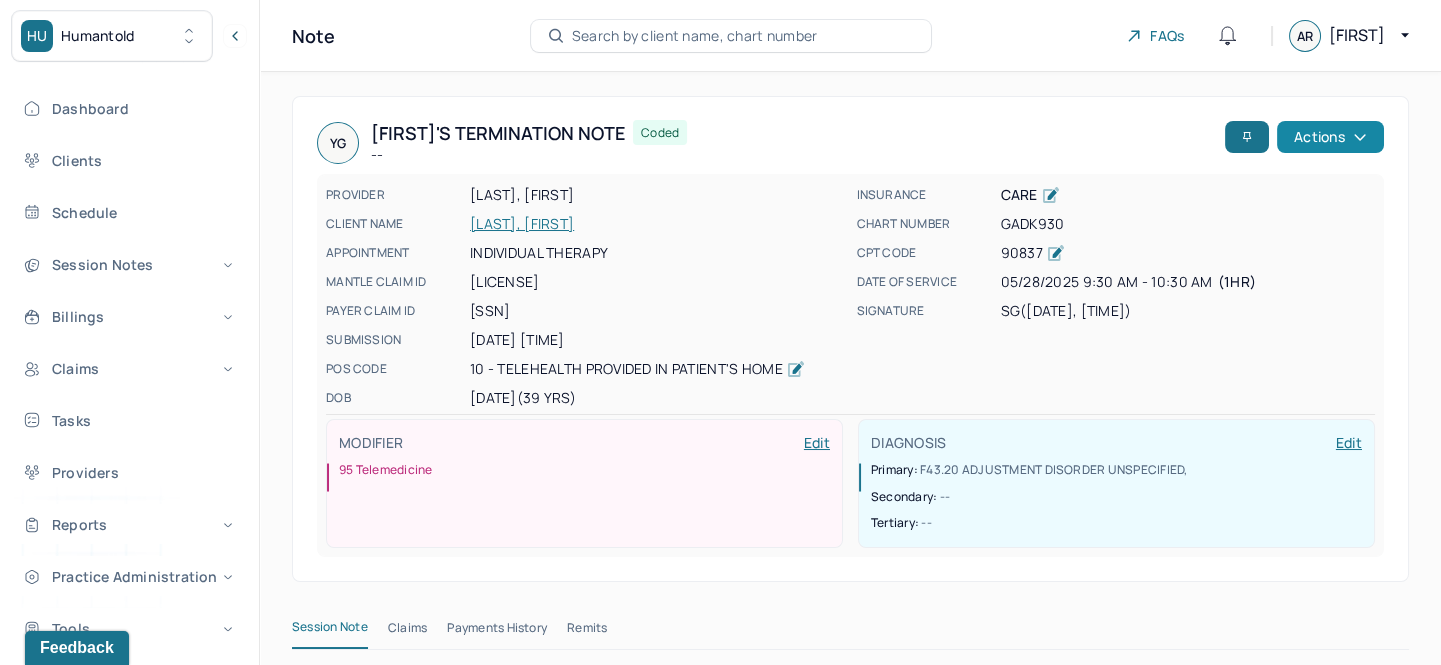 click 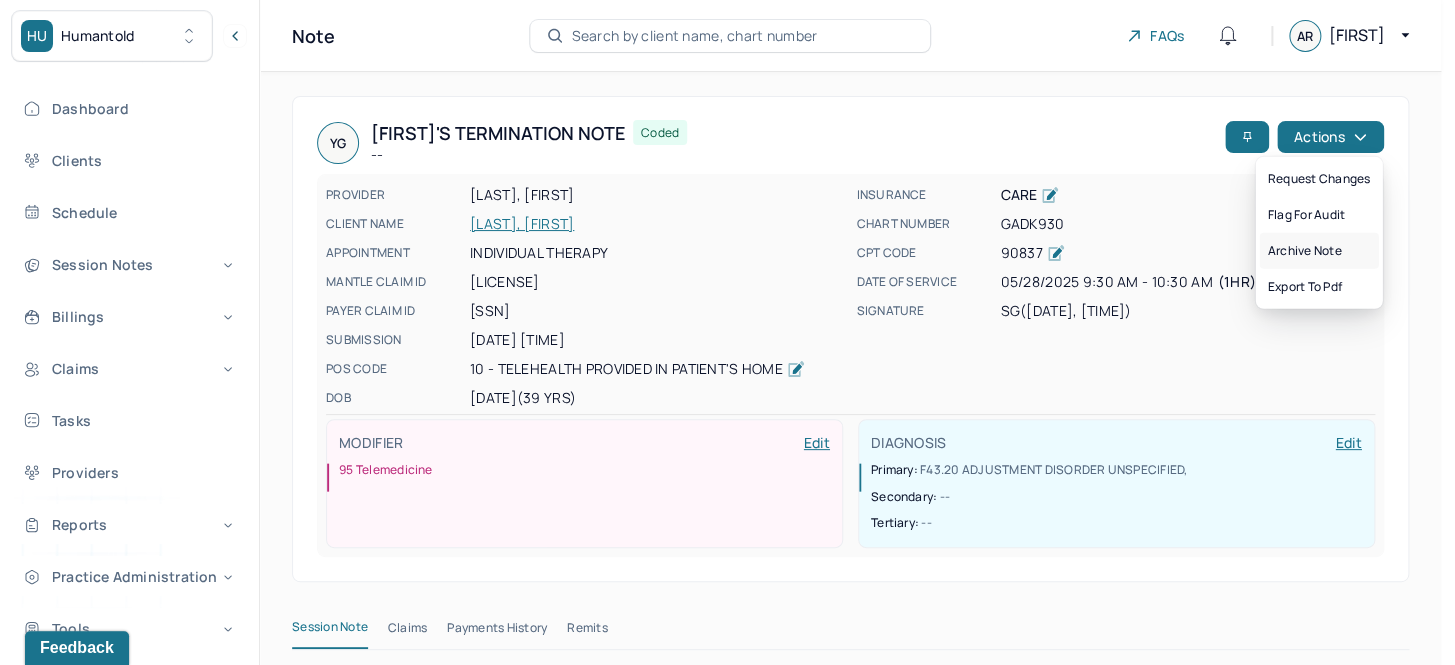 click on "Archive note" at bounding box center (1318, 251) 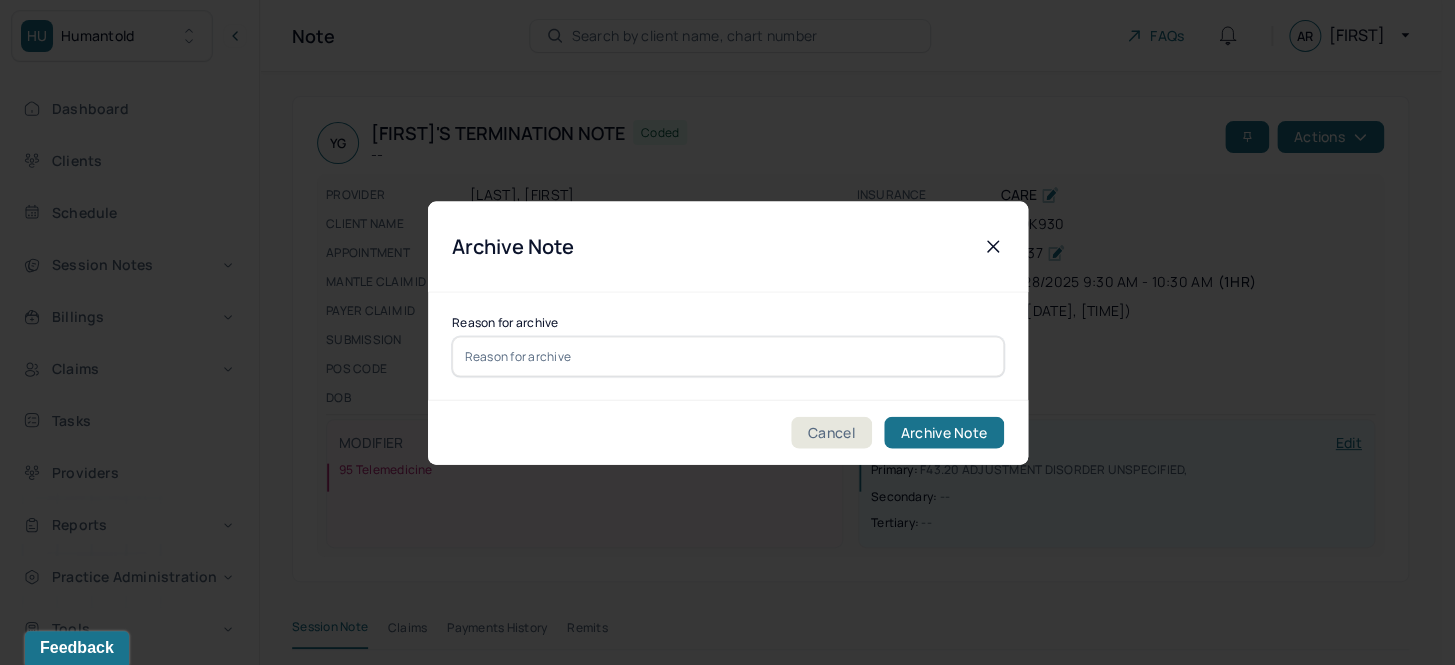 click at bounding box center [728, 356] 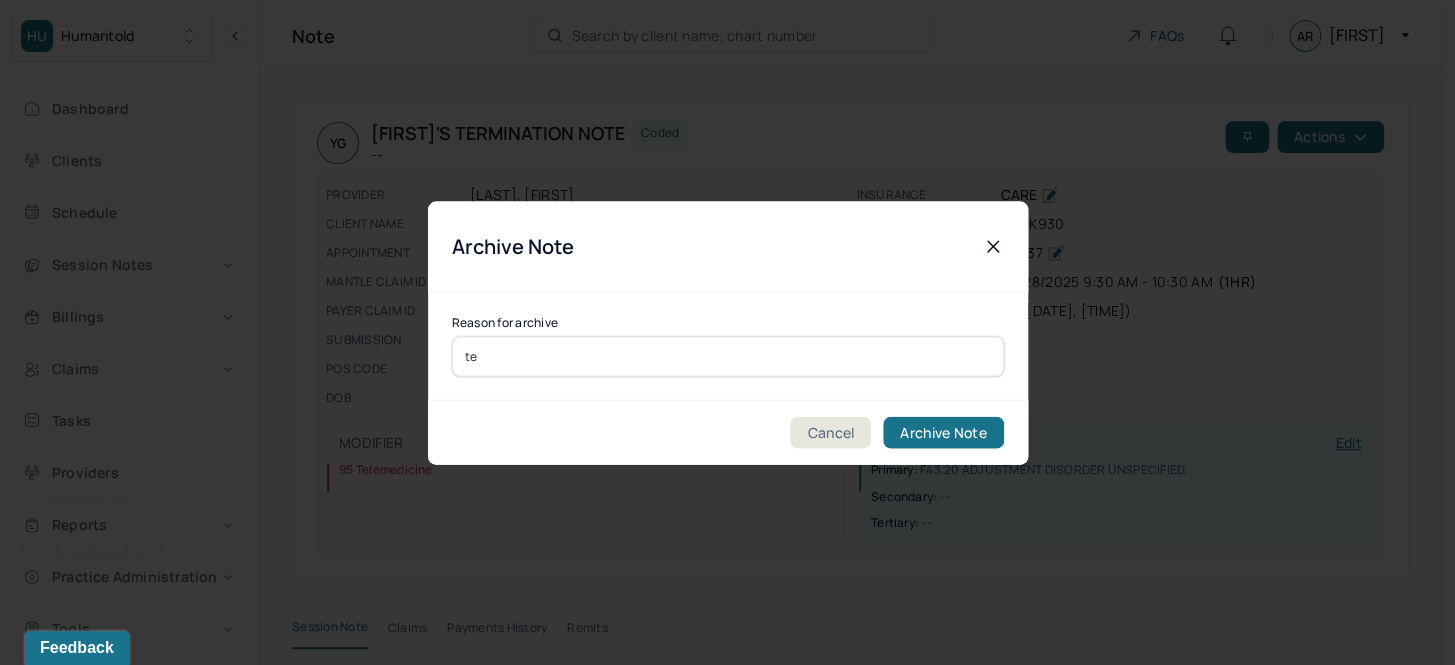 type on "t" 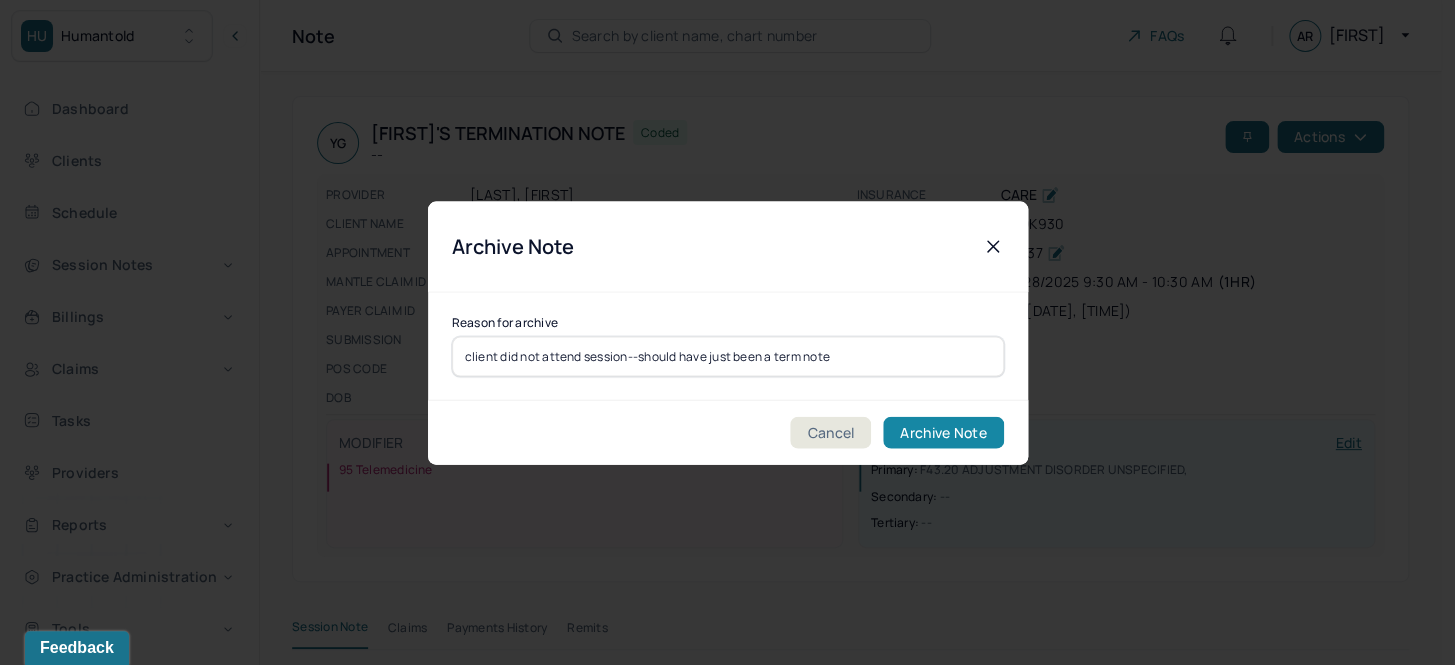 type on "client did not attend session--should have just been a term note" 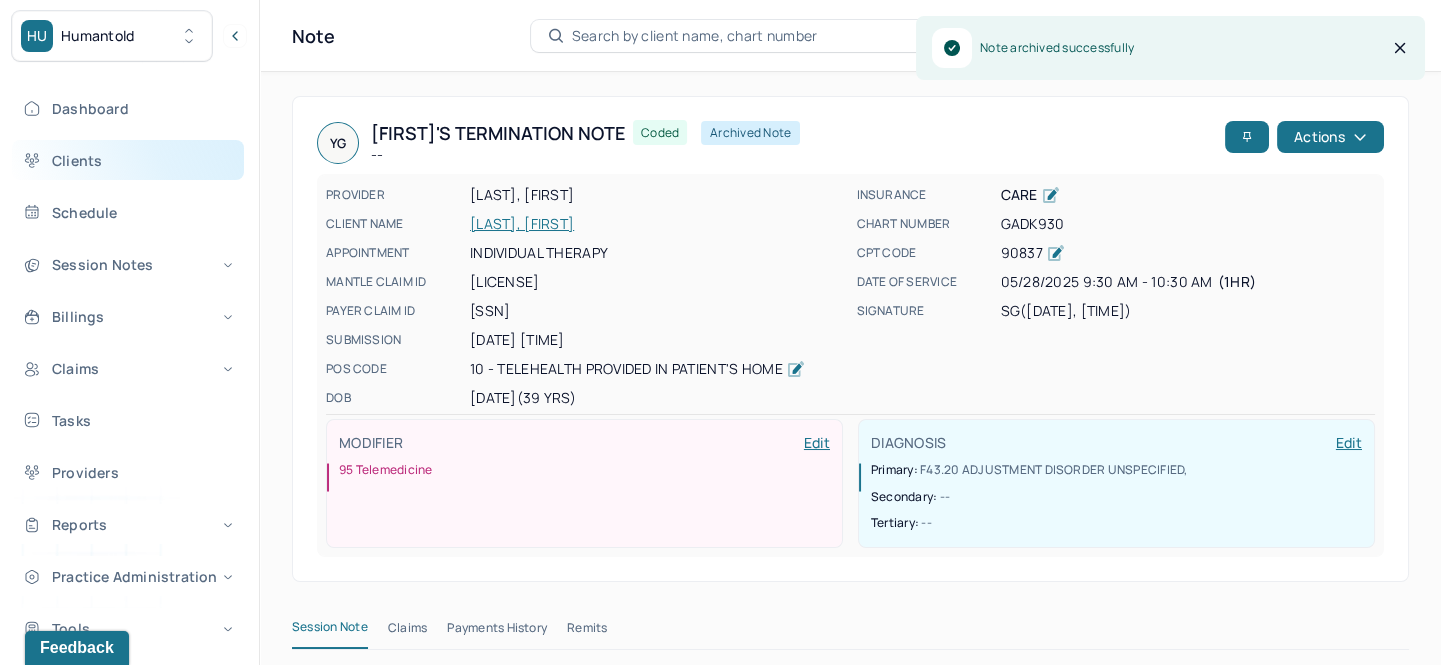 click on "Clients" at bounding box center [128, 160] 